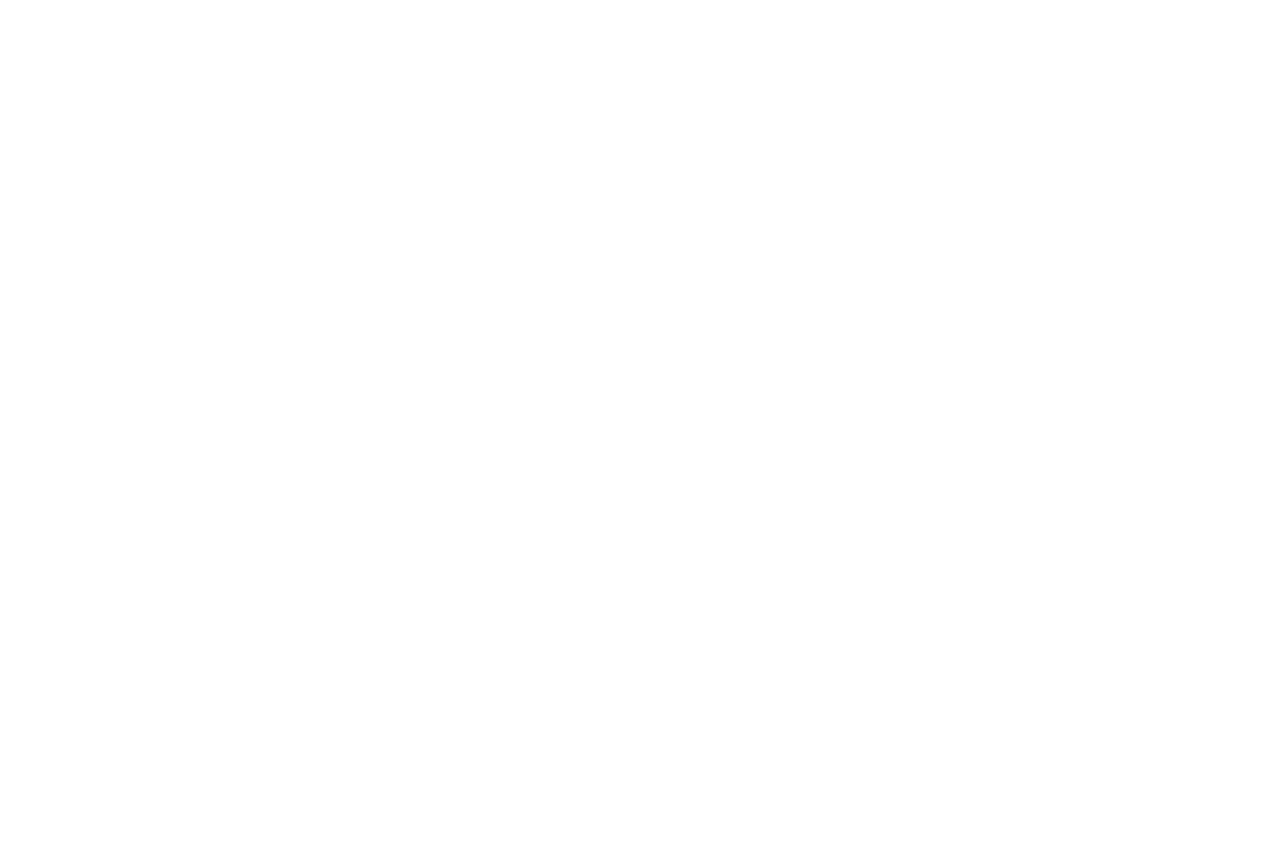 scroll, scrollTop: 0, scrollLeft: 0, axis: both 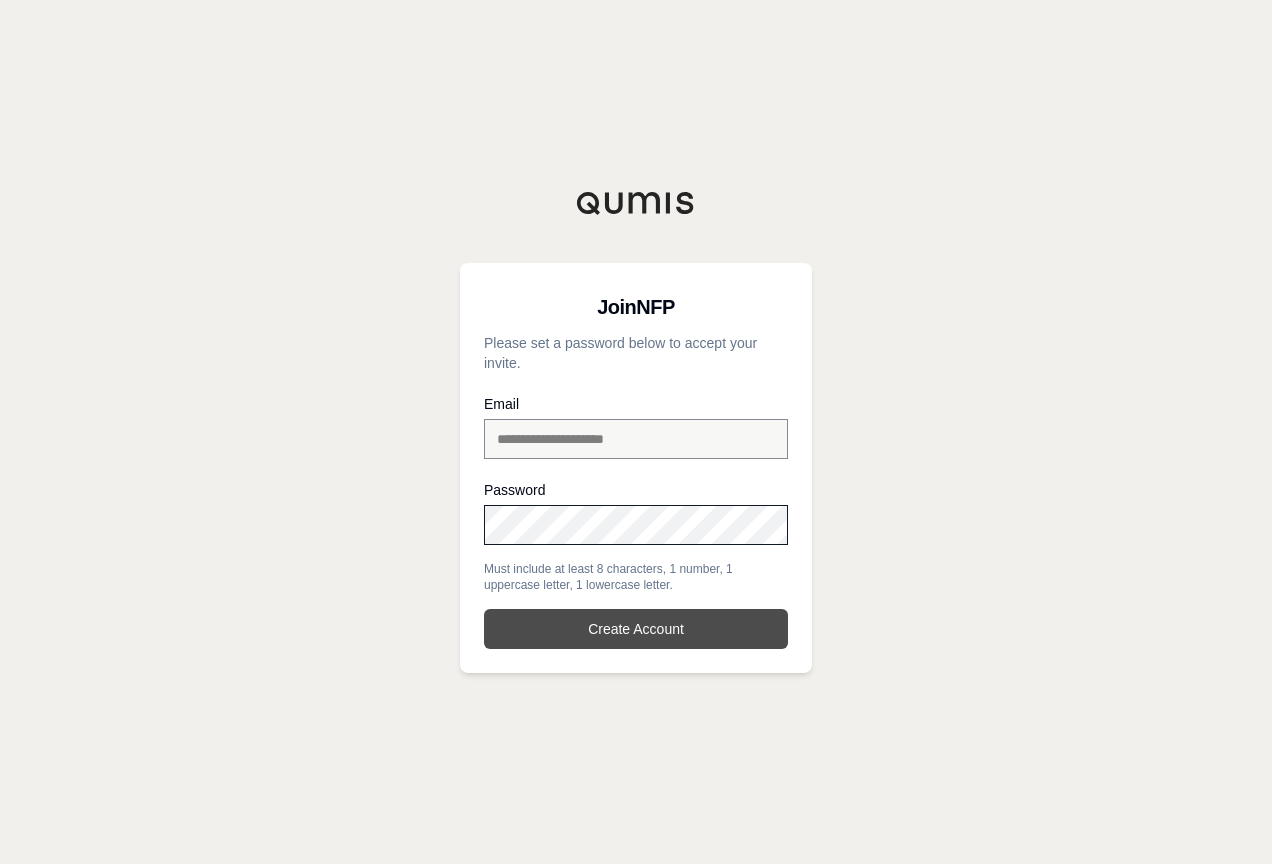 click on "Create Account" at bounding box center (636, 629) 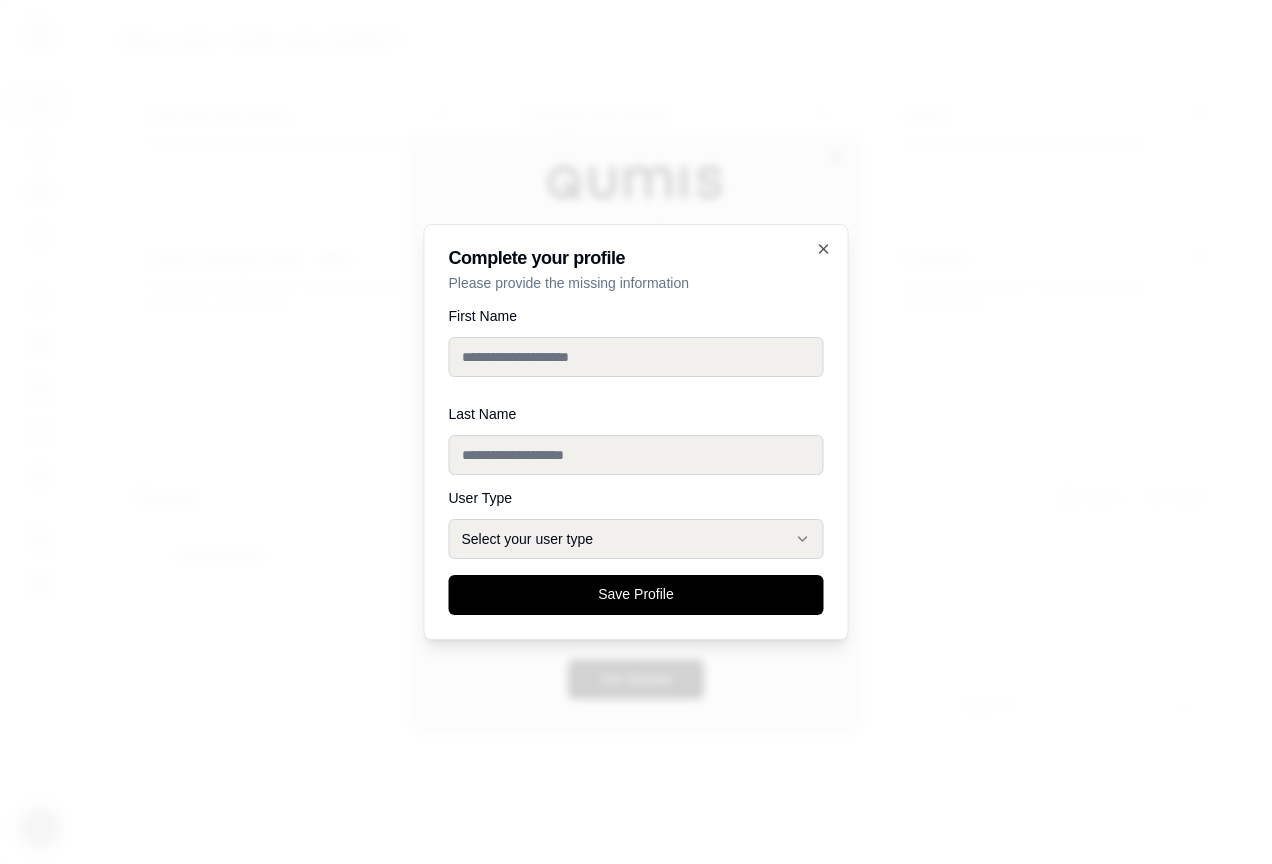 click on "First Name" at bounding box center (636, 357) 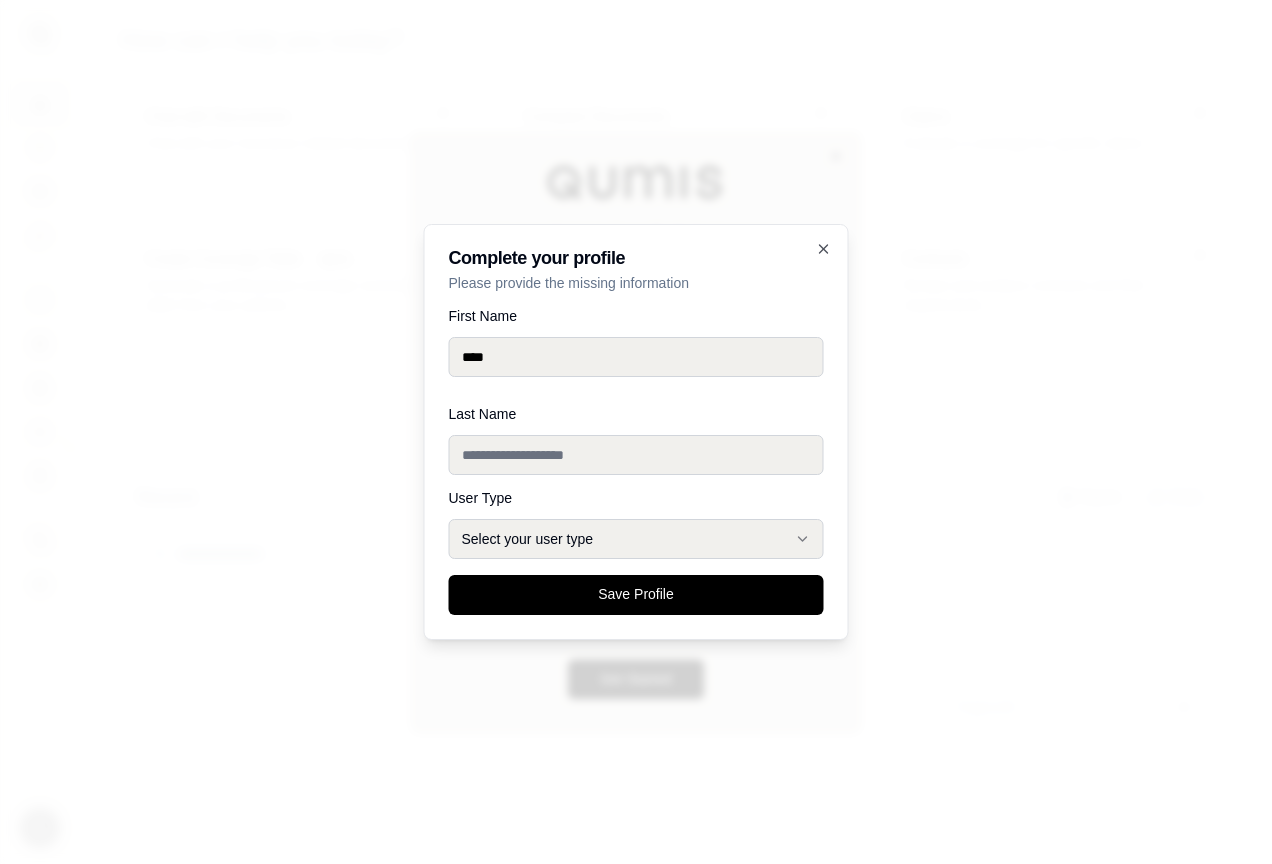 click on "Last Name" at bounding box center (636, 441) 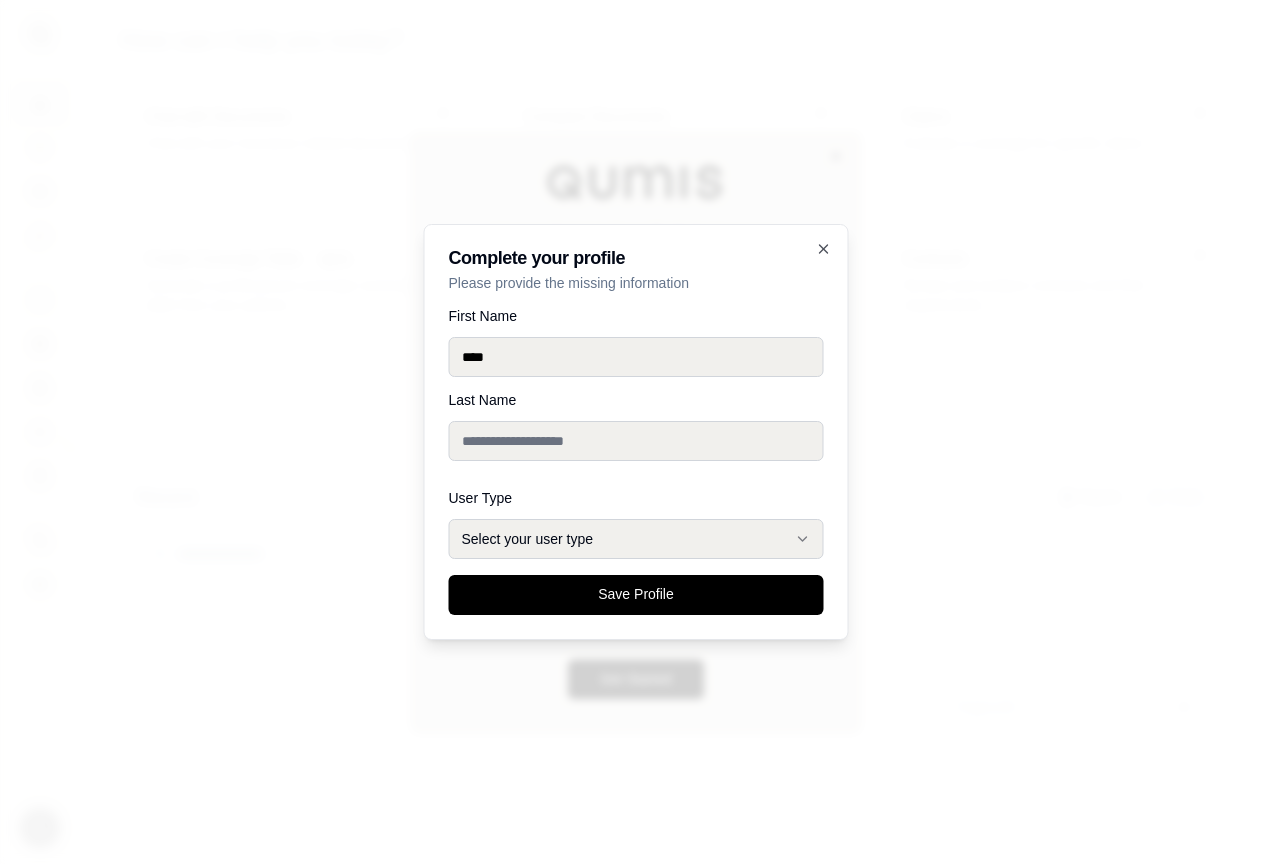 type on "********" 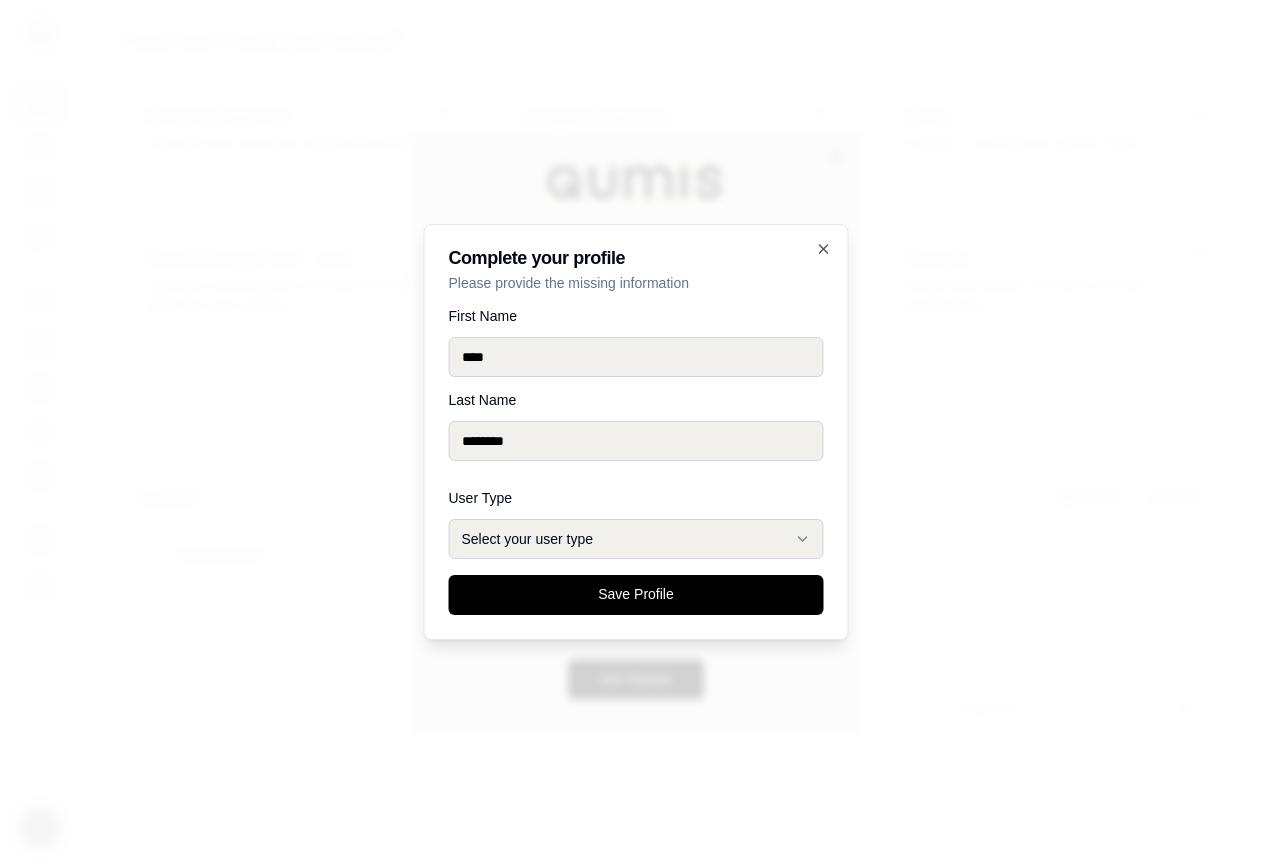 click 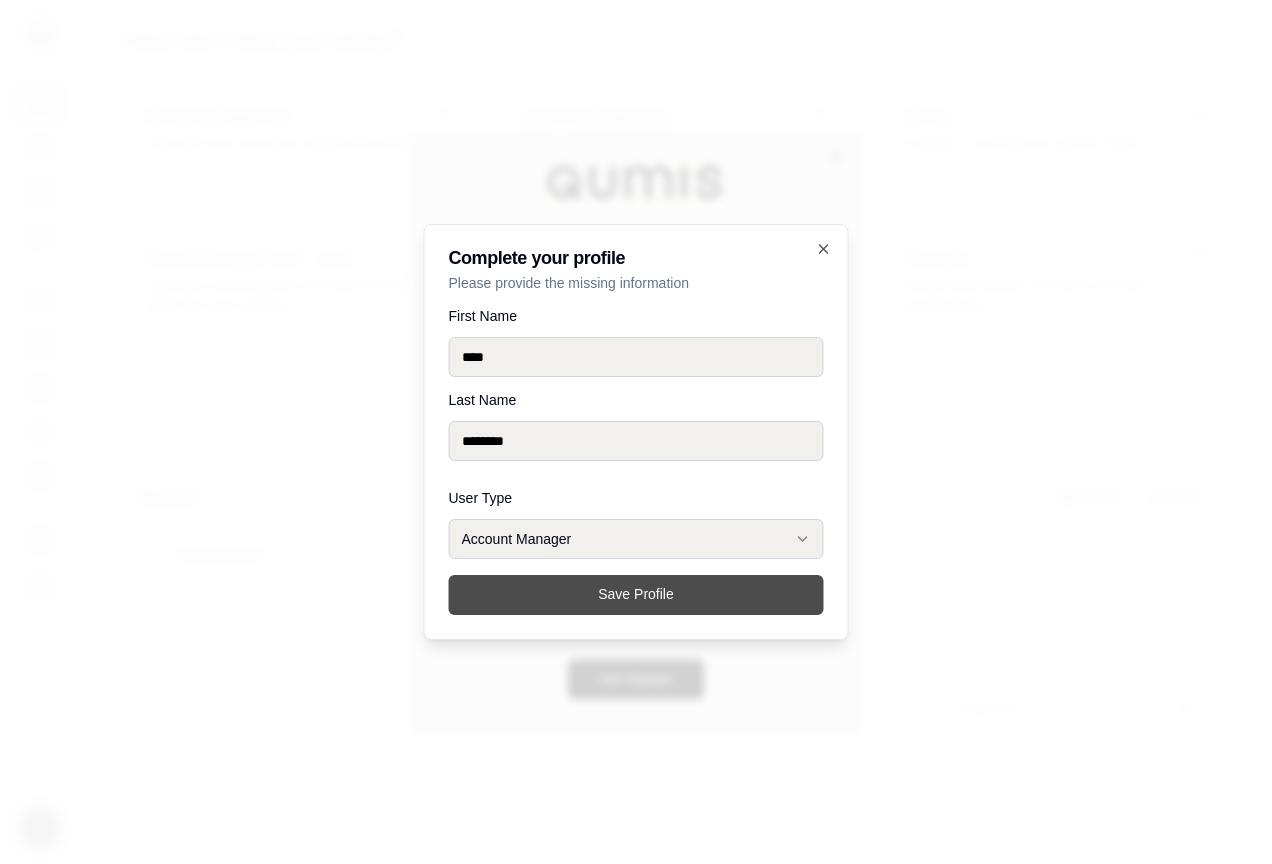 click on "Save Profile" at bounding box center (636, 595) 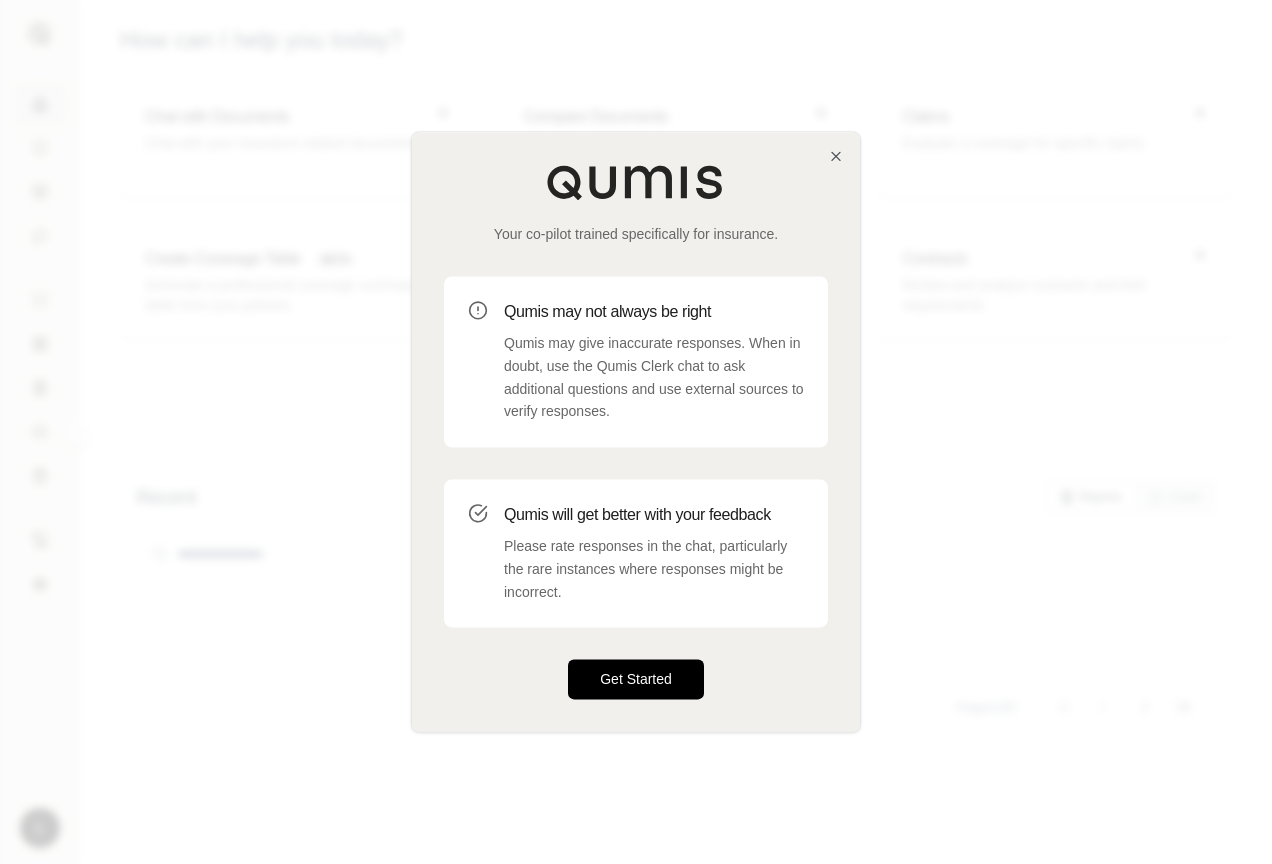 click on "Get Started" at bounding box center [636, 680] 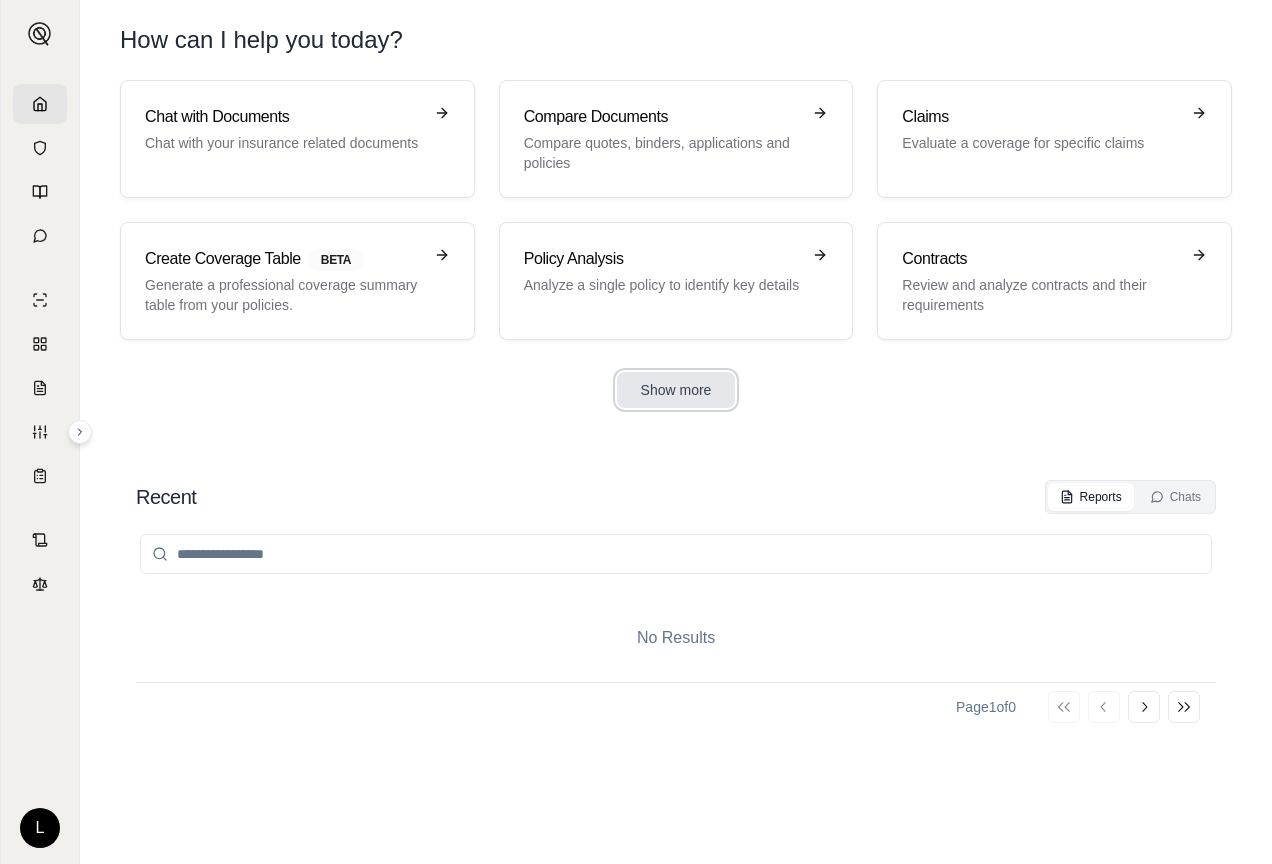 click on "Show more" at bounding box center [676, 390] 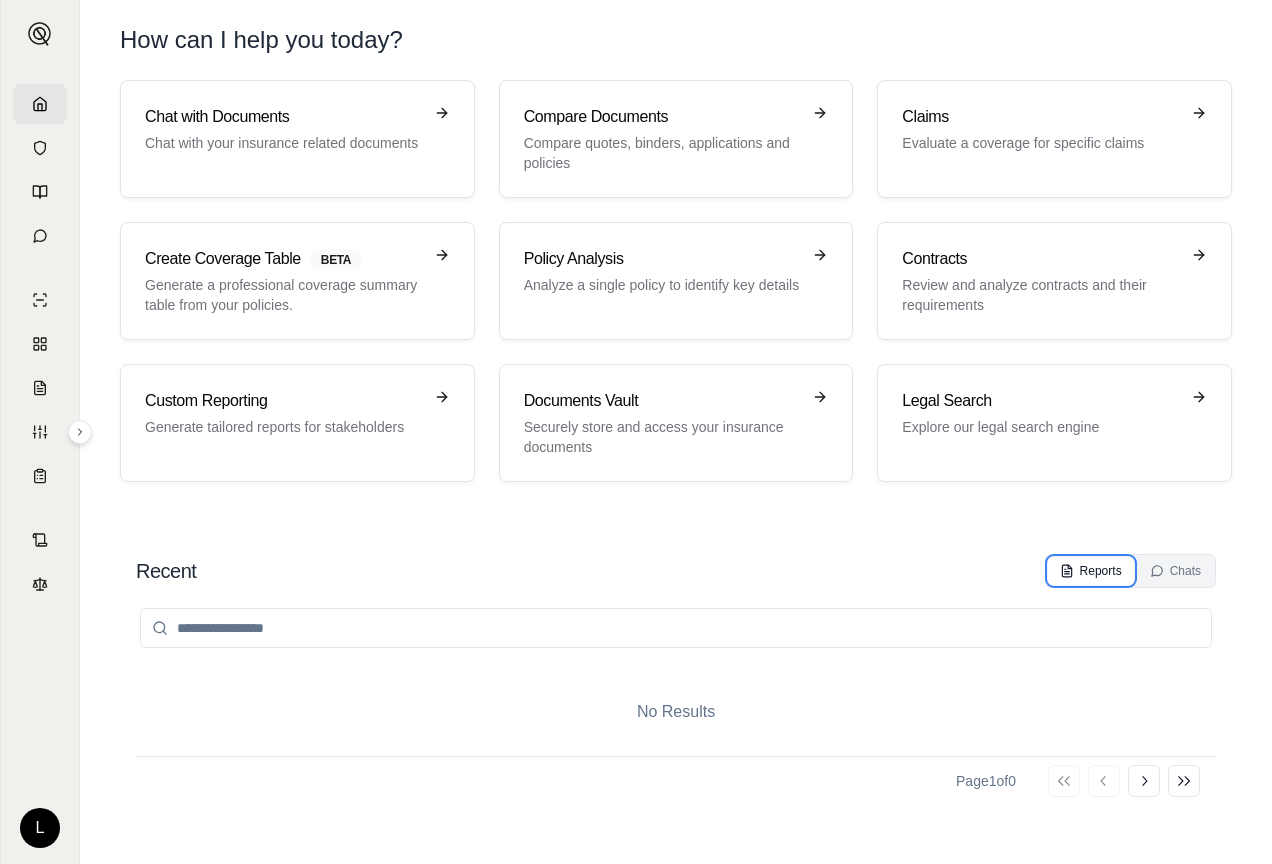 click on "Reports" at bounding box center [1091, 571] 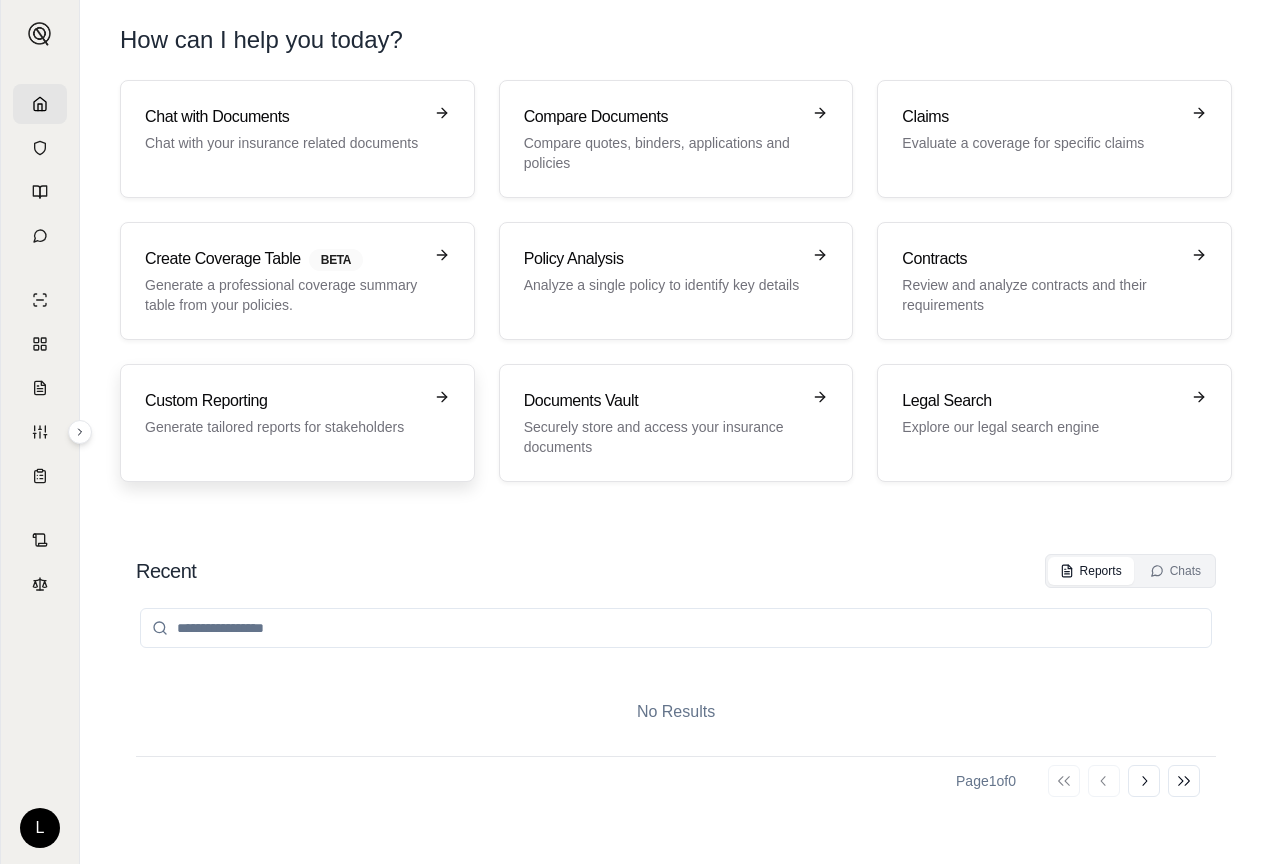 click 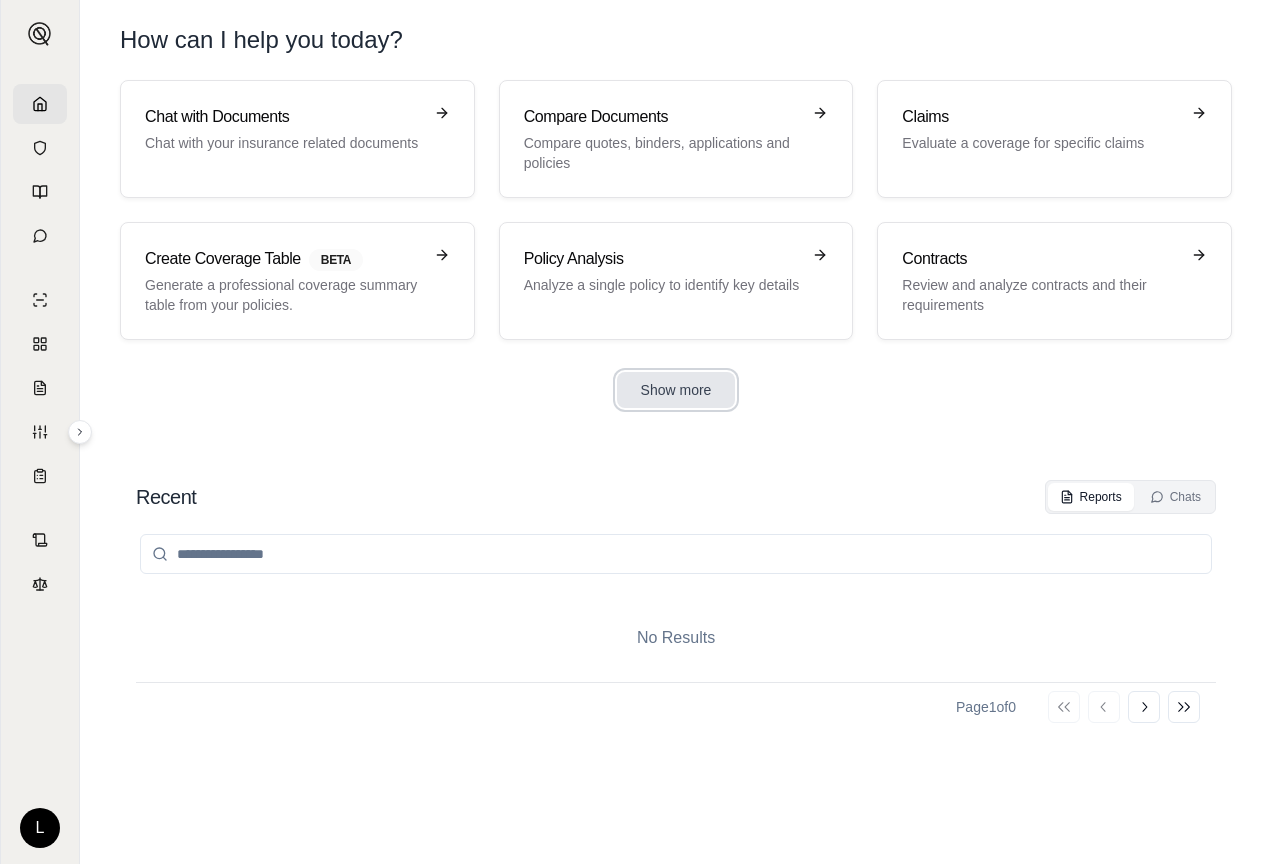 click on "Show more" at bounding box center (676, 390) 